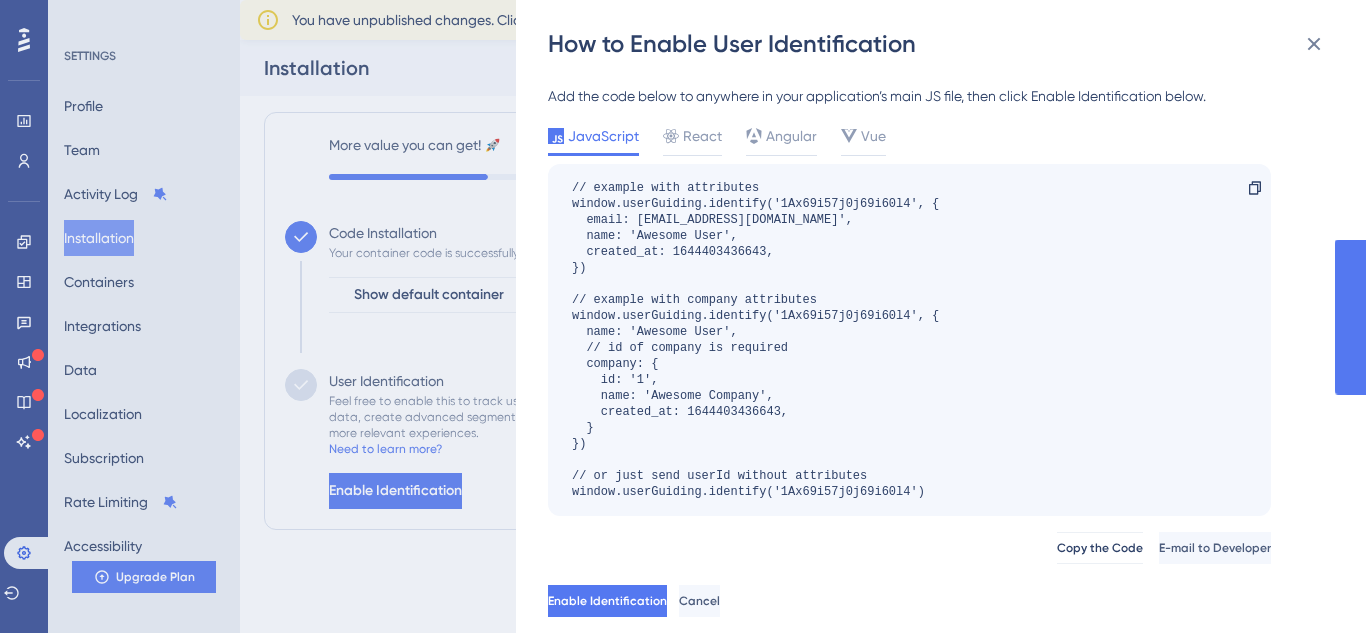 click 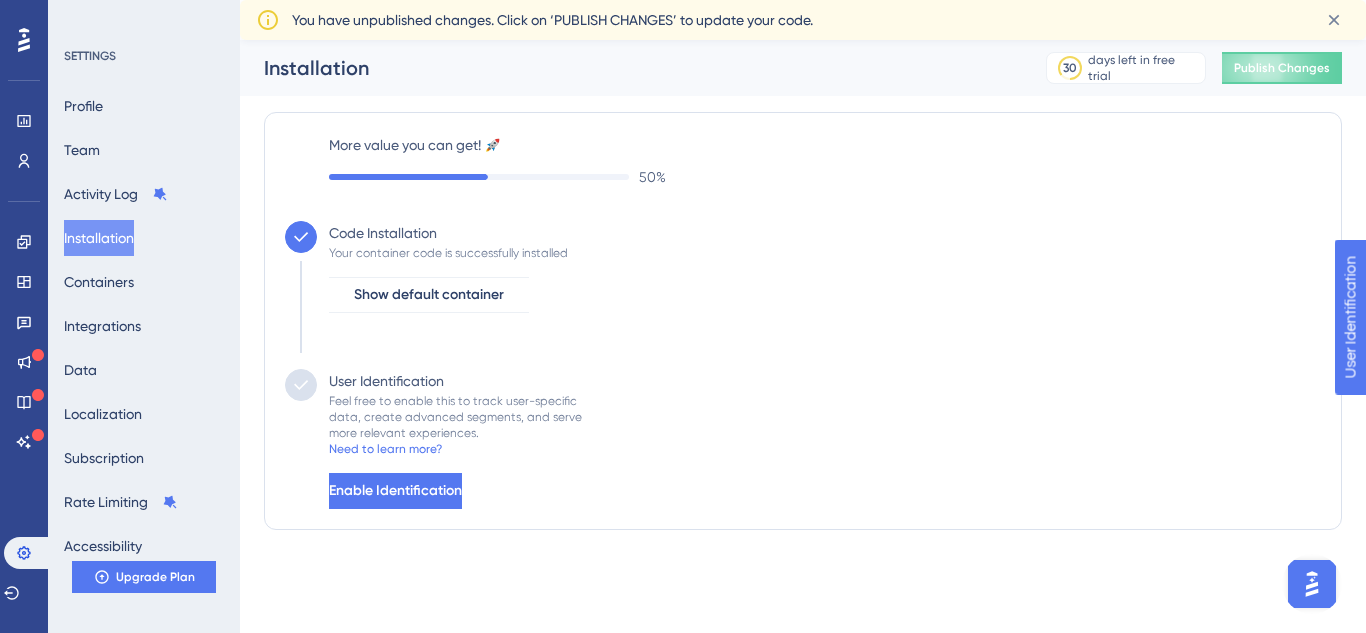 scroll, scrollTop: 0, scrollLeft: 0, axis: both 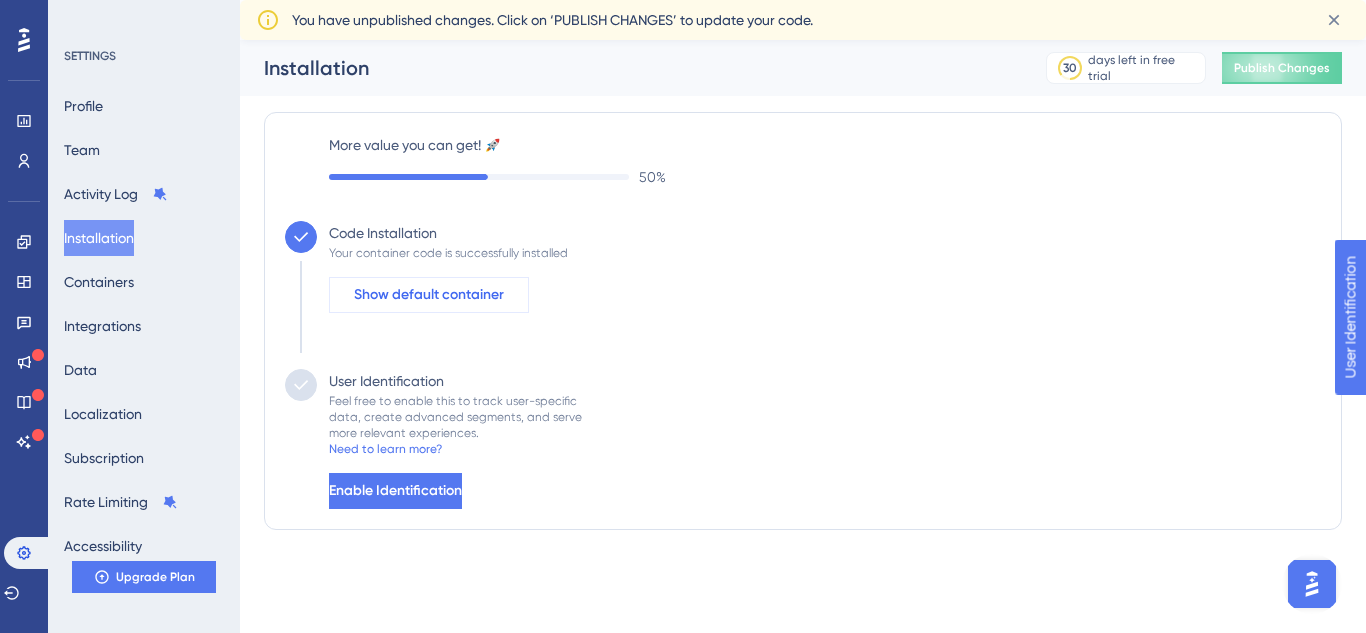 click on "Show default container" at bounding box center [429, 295] 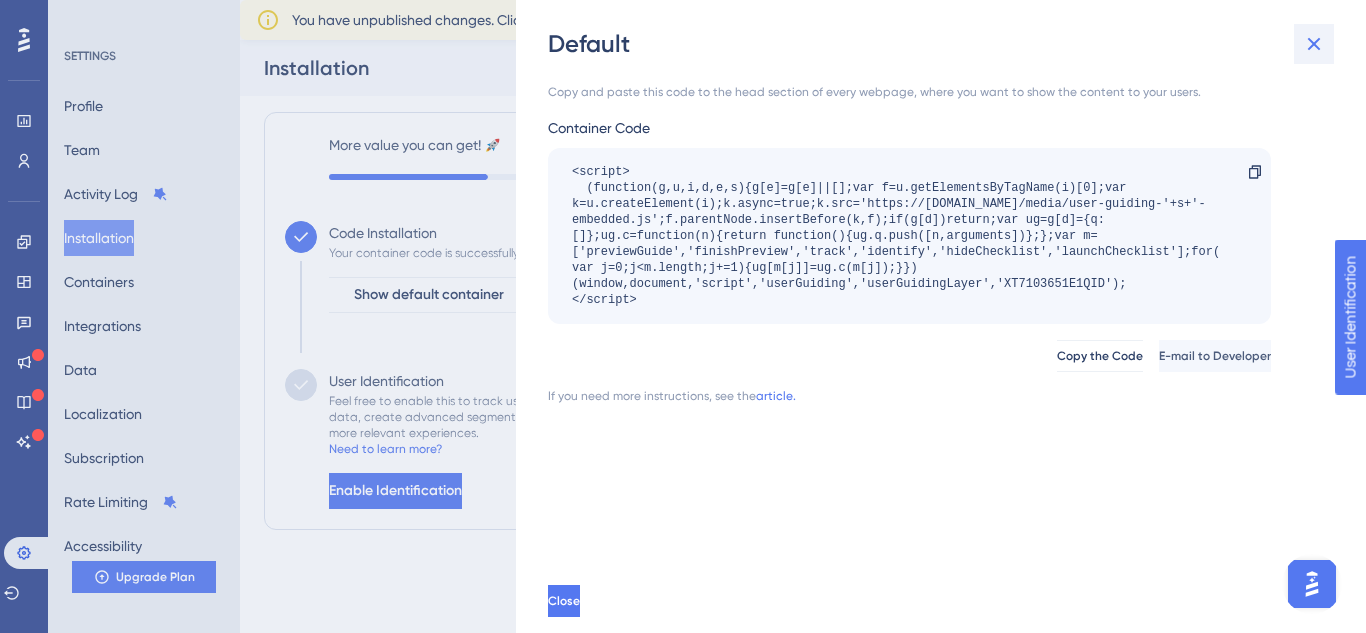 click 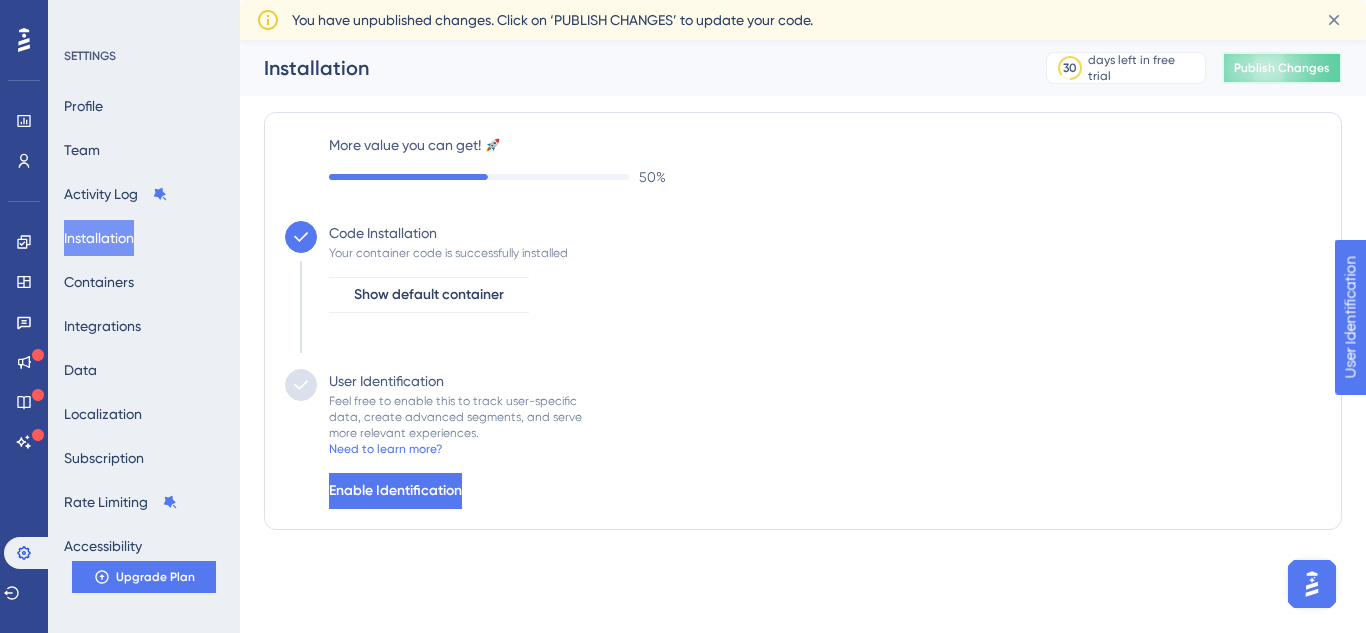 click on "Publish Changes" at bounding box center [1282, 68] 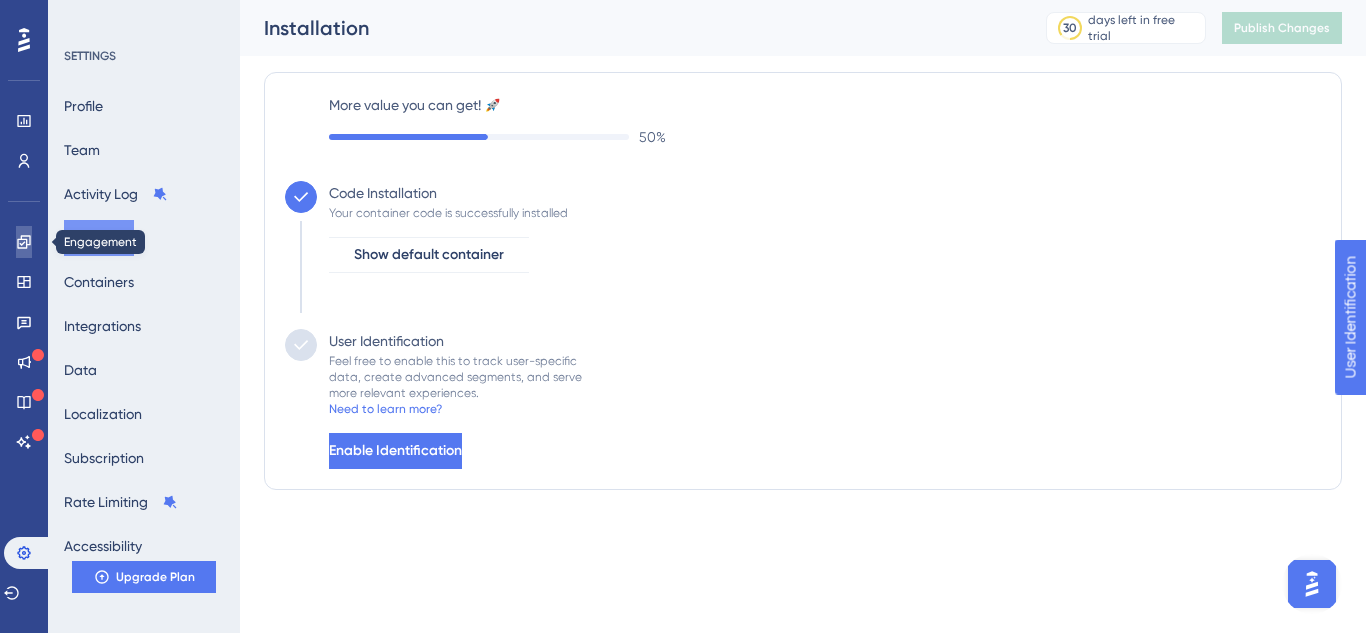 click 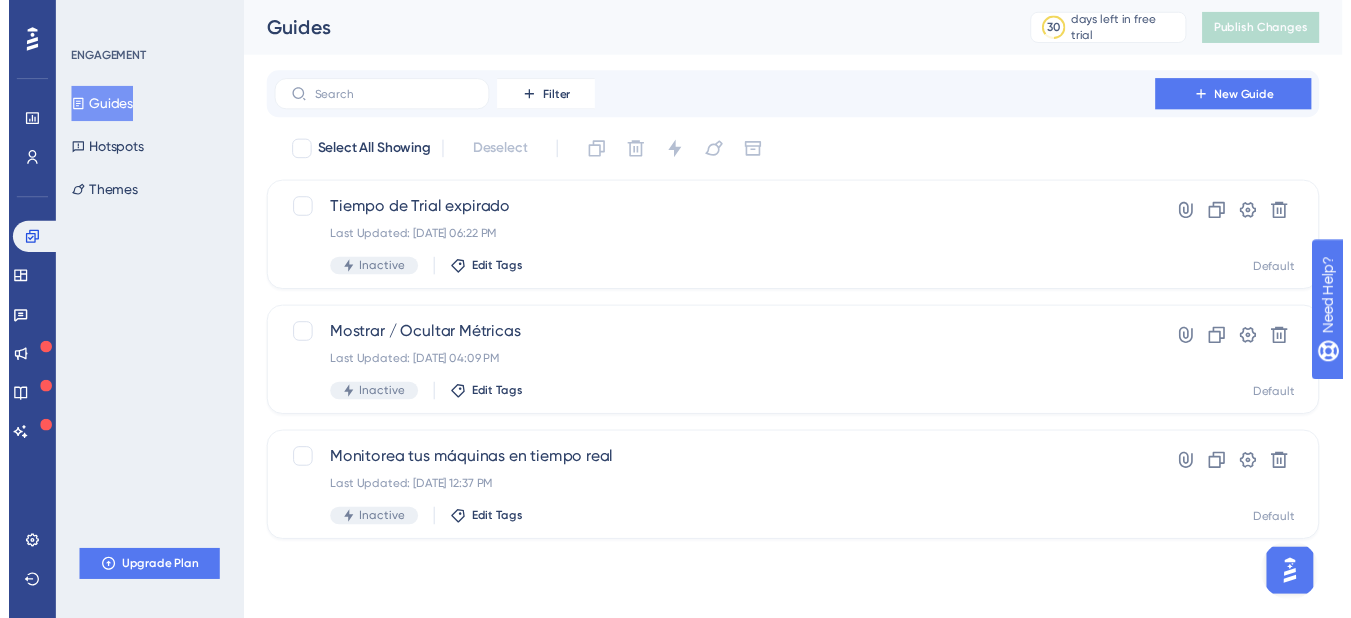 scroll, scrollTop: 0, scrollLeft: 0, axis: both 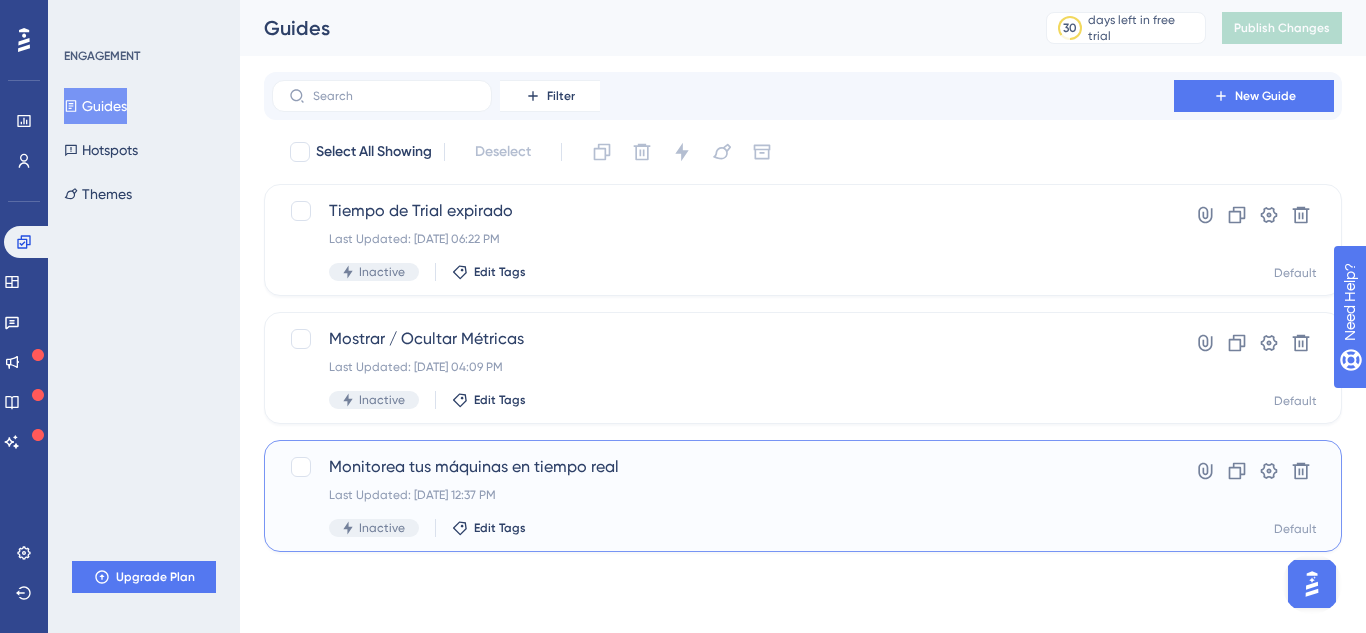 click on "Monitorea tus máquinas en tiempo real" at bounding box center [723, 467] 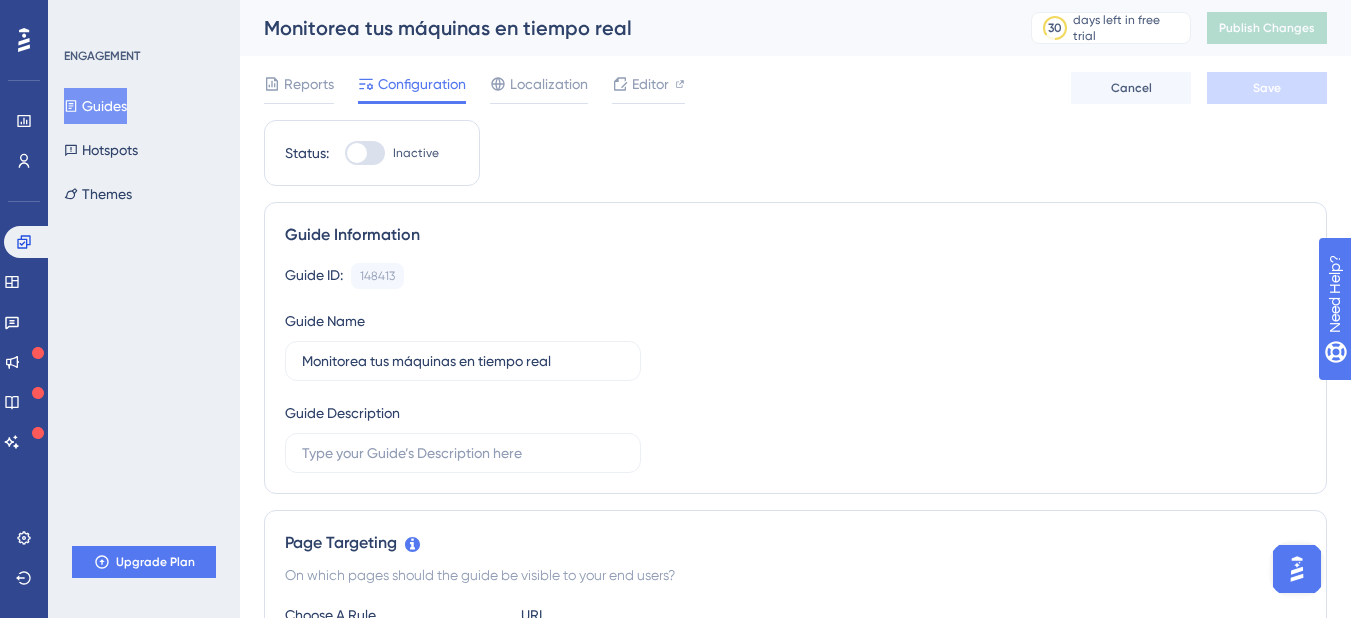 click at bounding box center (365, 153) 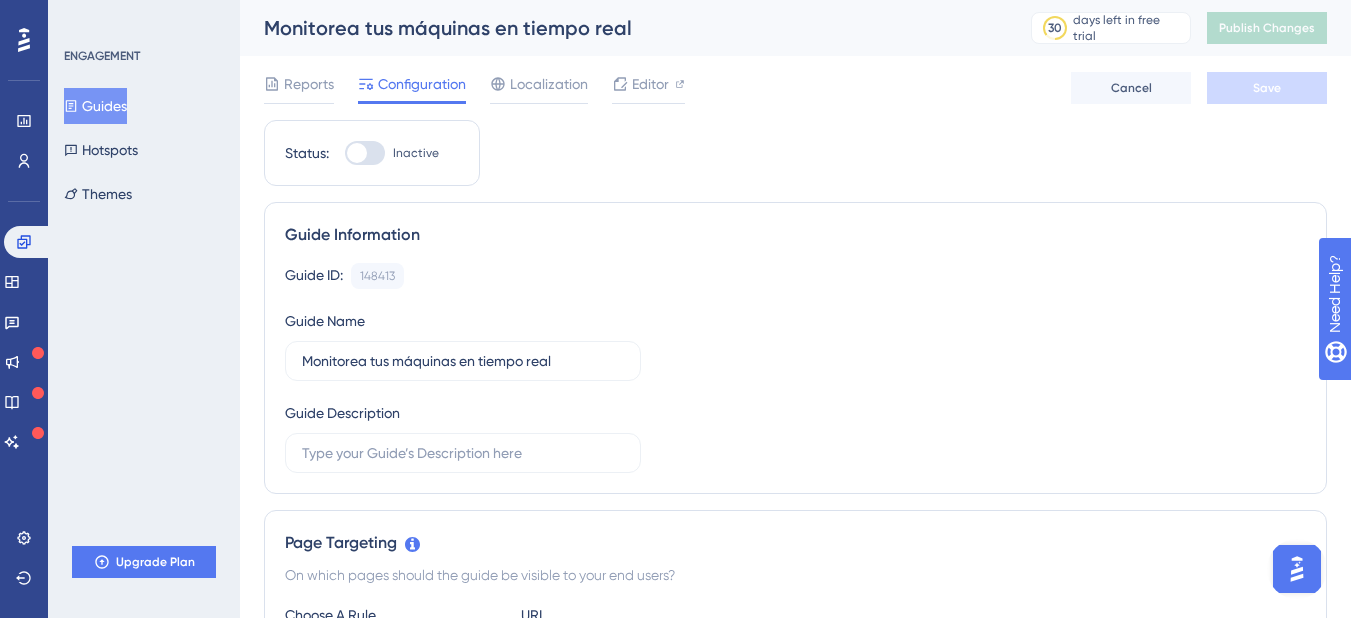 checkbox on "true" 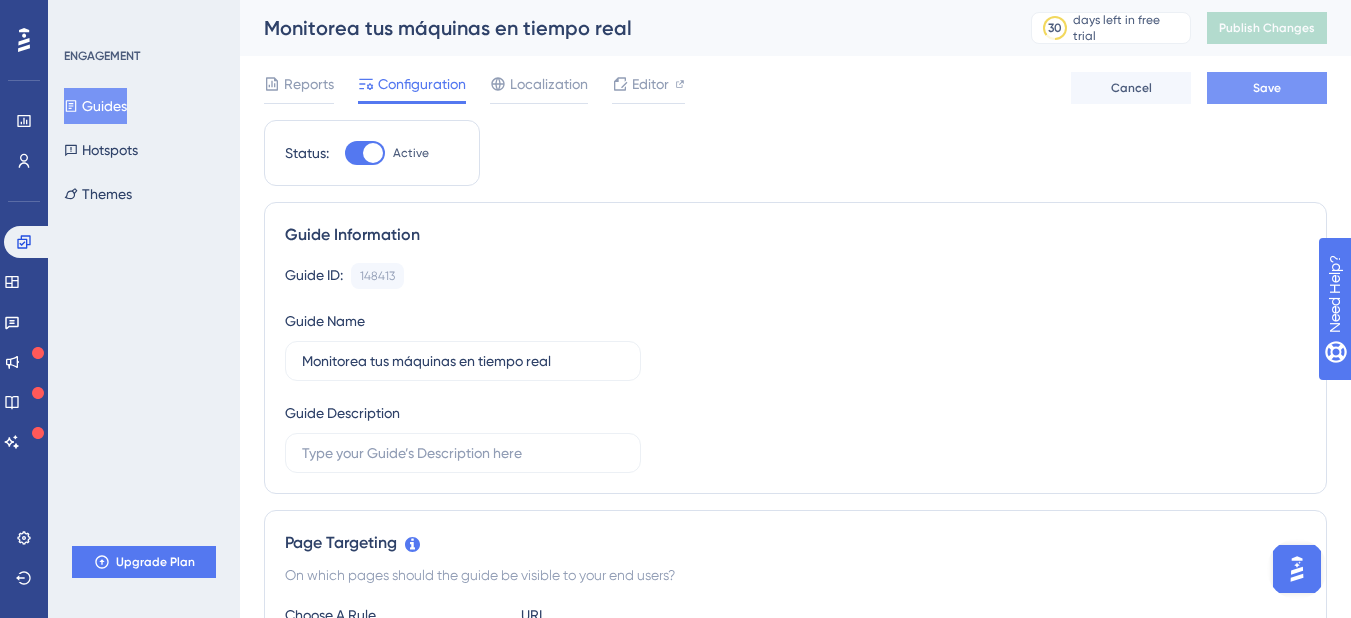 click on "Save" at bounding box center (1267, 88) 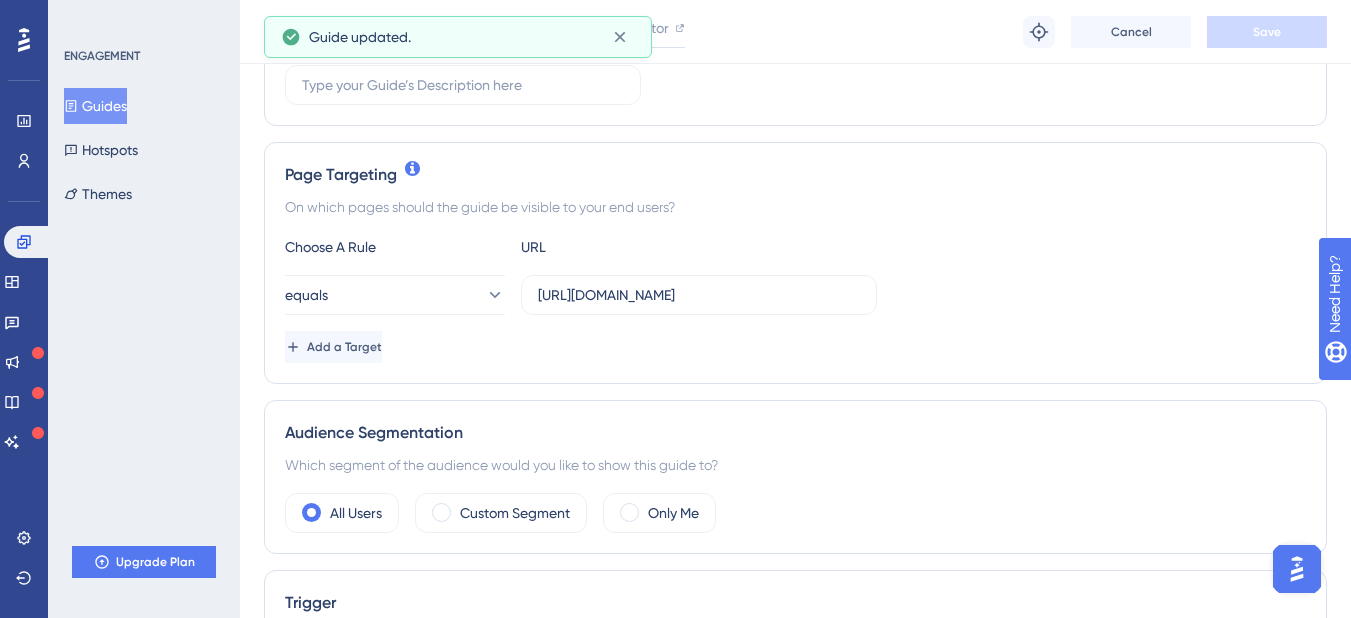 scroll, scrollTop: 0, scrollLeft: 0, axis: both 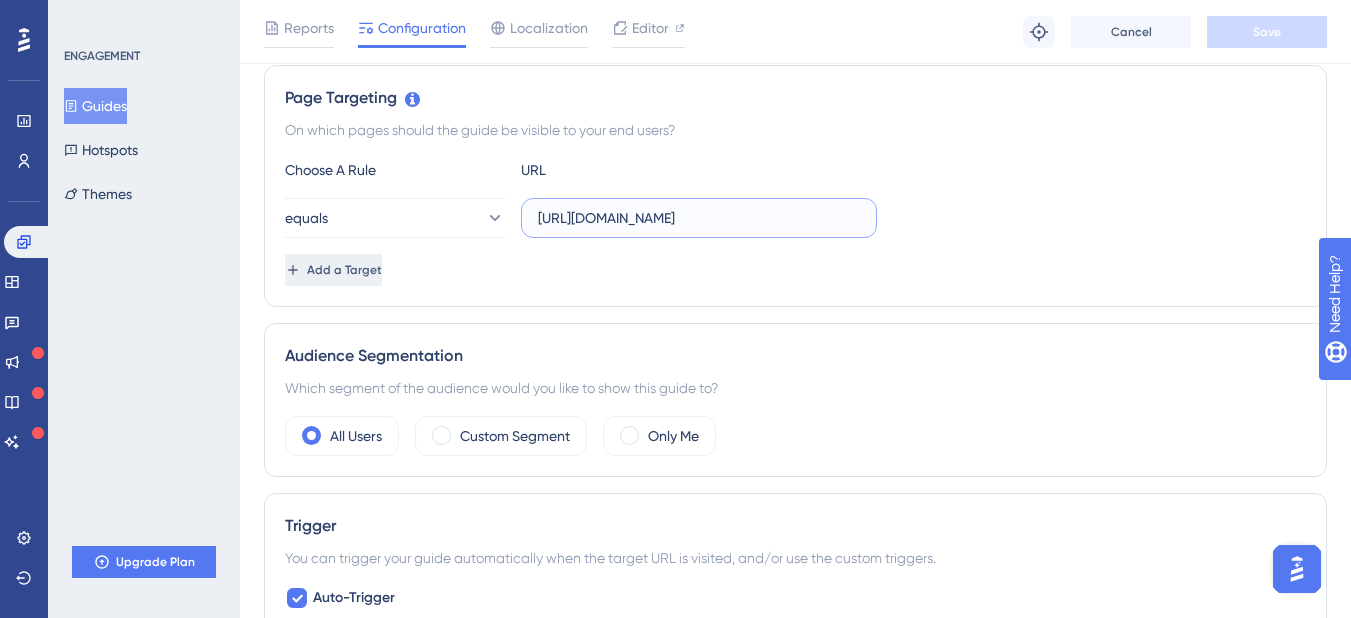 drag, startPoint x: 840, startPoint y: 215, endPoint x: 422, endPoint y: 257, distance: 420.10474 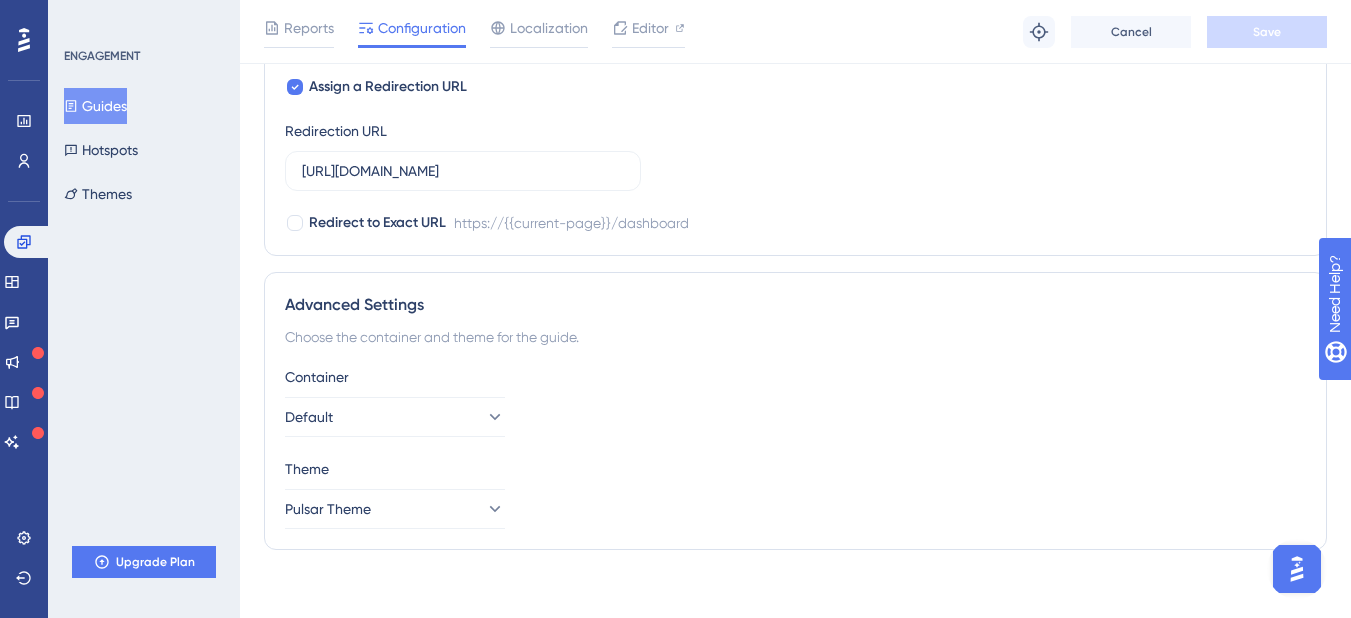 scroll, scrollTop: 1512, scrollLeft: 0, axis: vertical 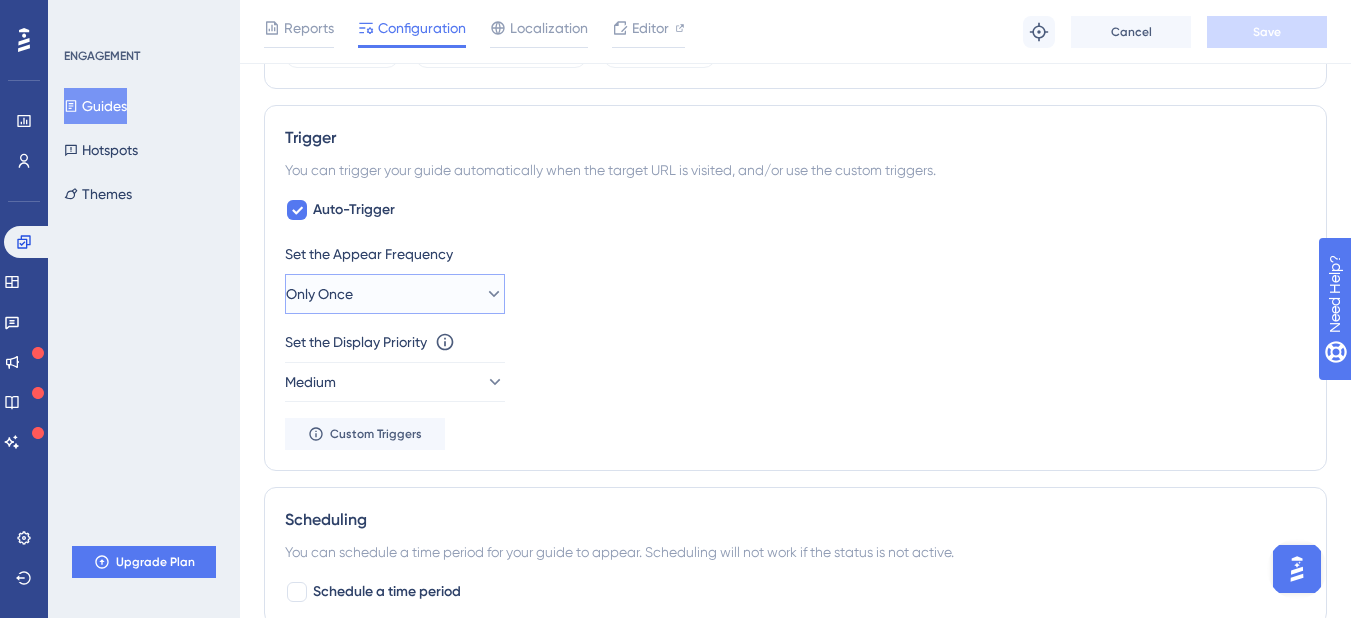 click on "Only Once" at bounding box center [319, 294] 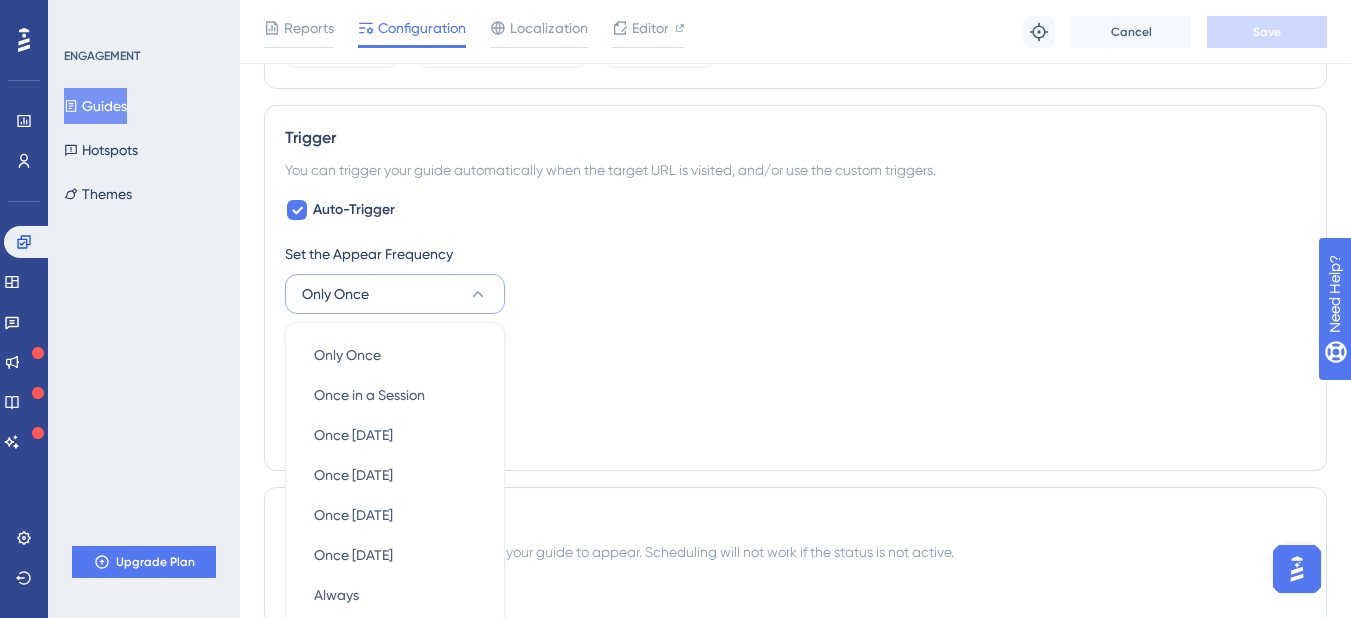 scroll, scrollTop: 1004, scrollLeft: 0, axis: vertical 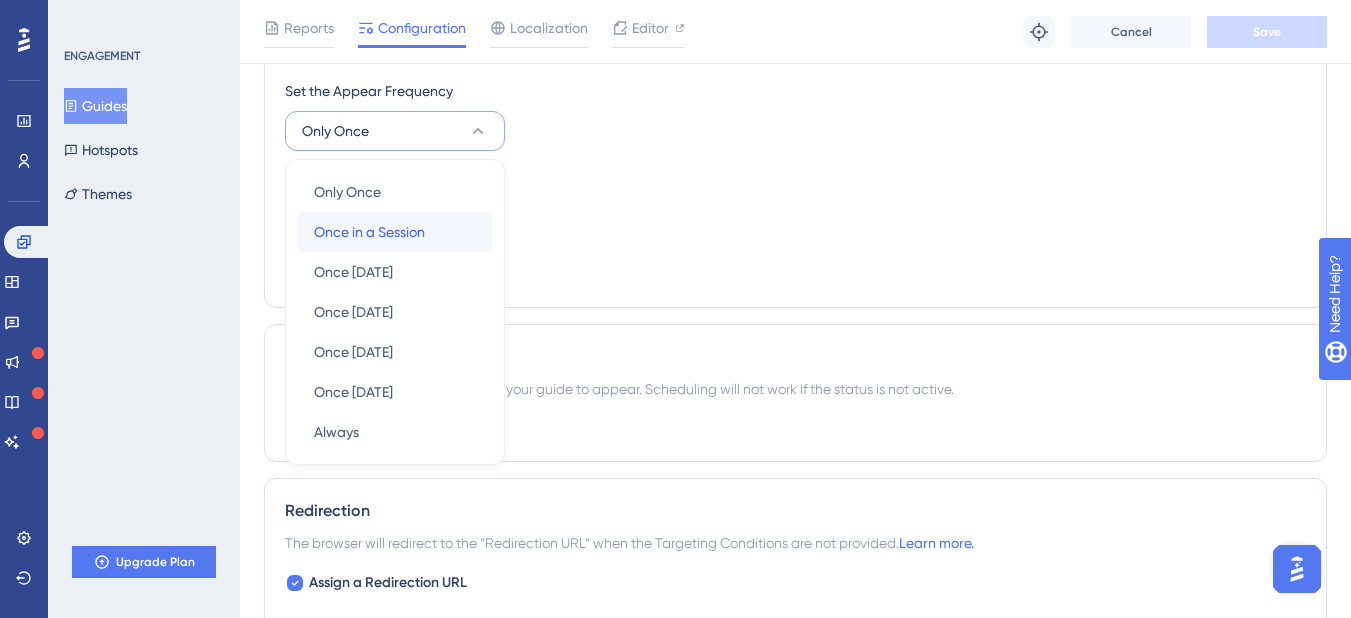 click on "Once in a Session" at bounding box center [369, 232] 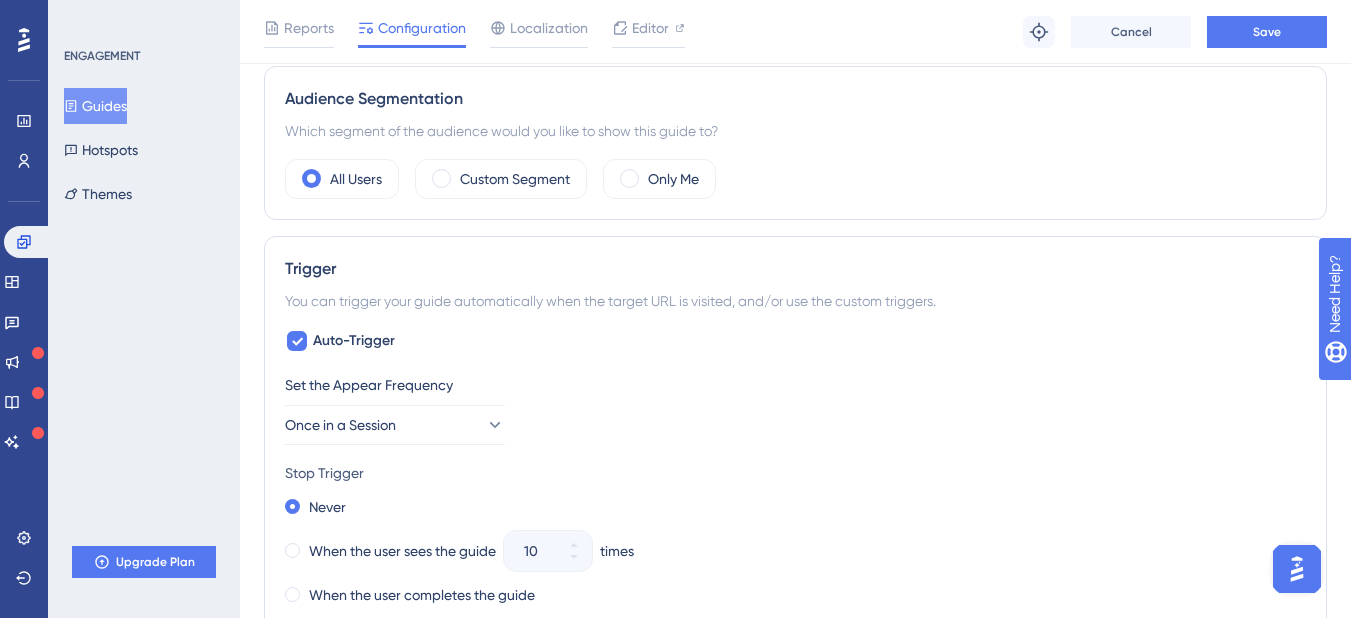 scroll, scrollTop: 0, scrollLeft: 0, axis: both 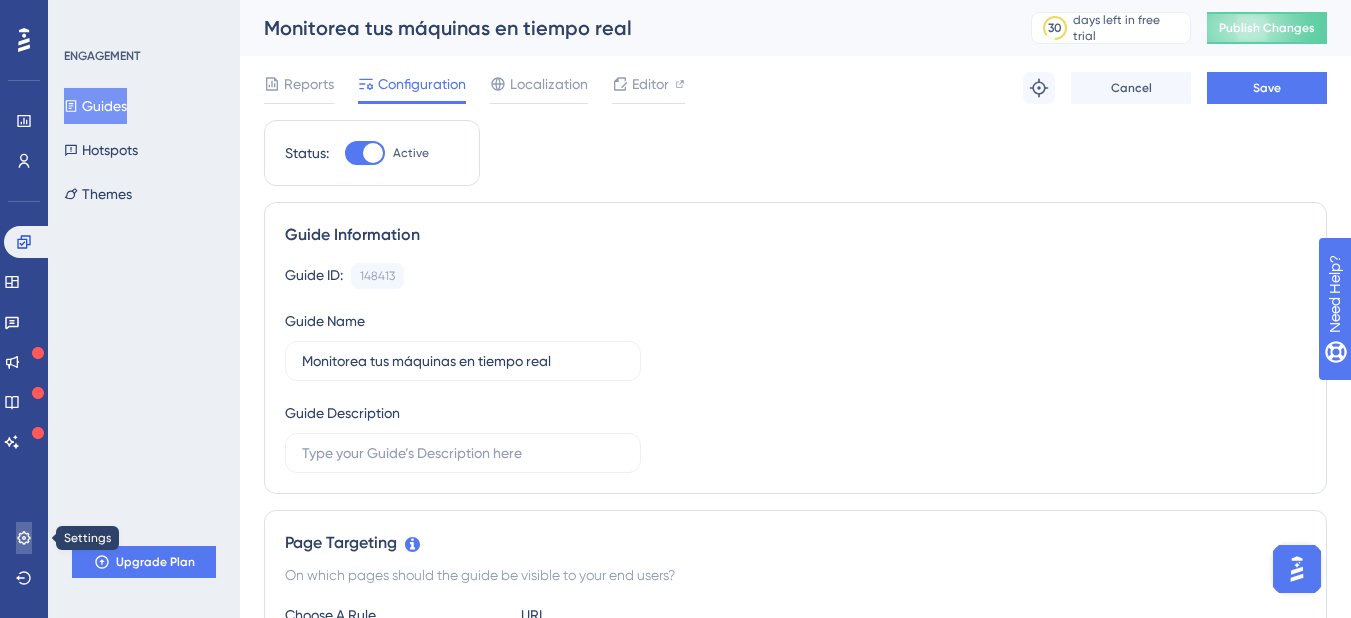click at bounding box center (24, 538) 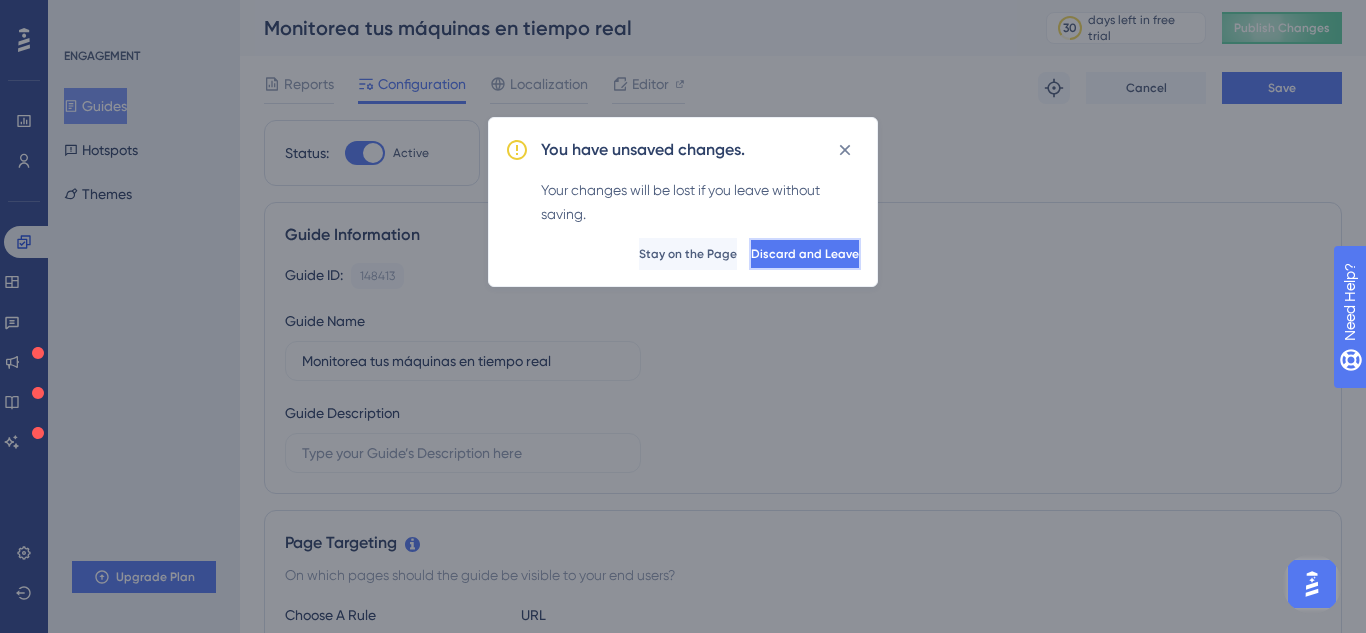 click on "Discard and Leave" at bounding box center (805, 254) 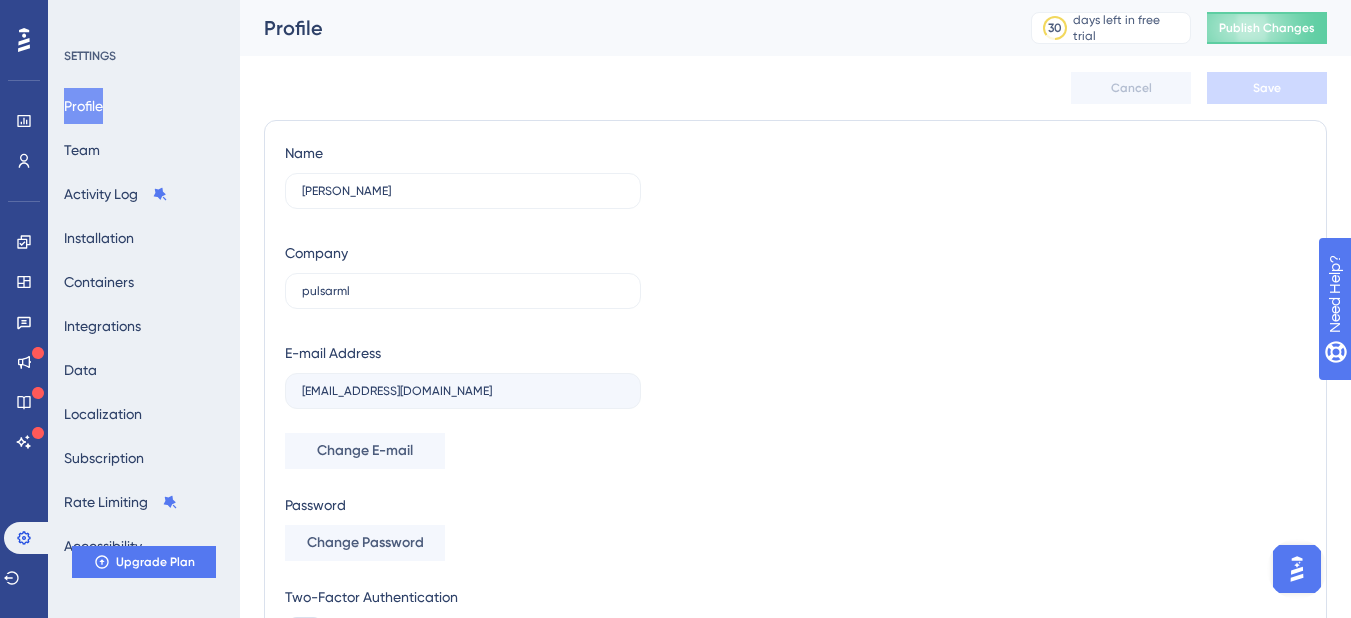 click on "Name [PERSON_NAME] Company pulsarml E-mail Address [EMAIL_ADDRESS][DOMAIN_NAME] Change E-mail Password Change Password [SECURITY_DATA] Authentication  Disabled" at bounding box center [795, 391] 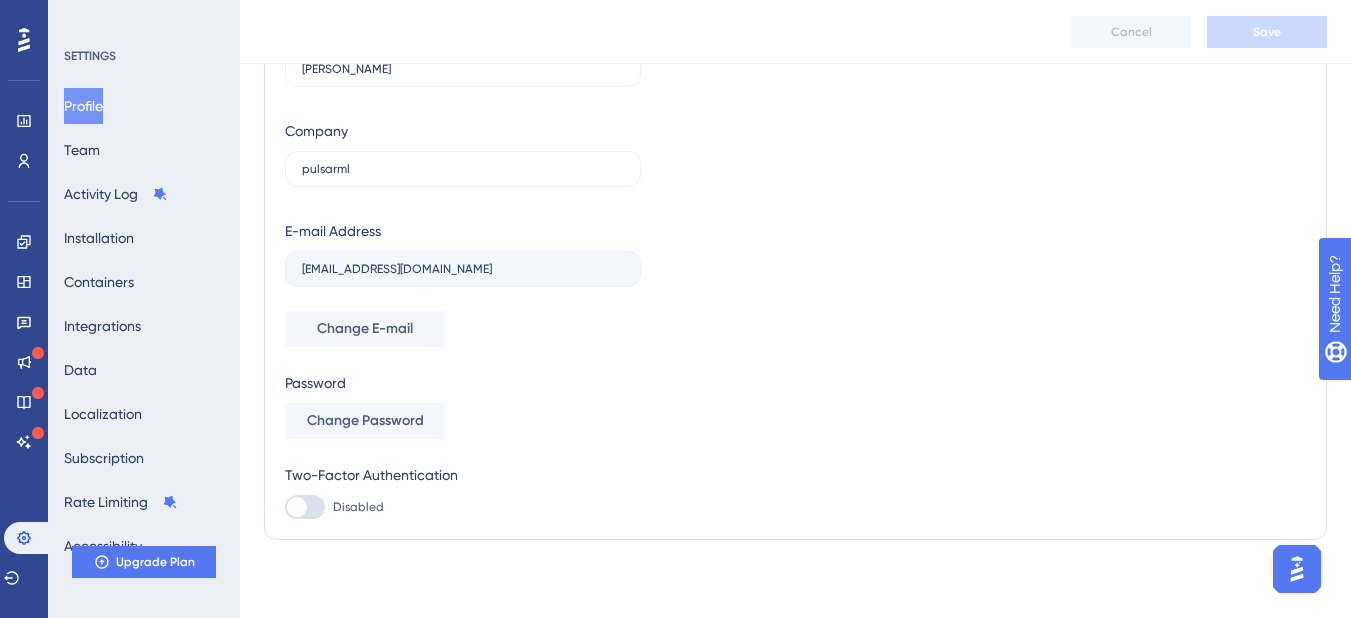 scroll, scrollTop: 132, scrollLeft: 0, axis: vertical 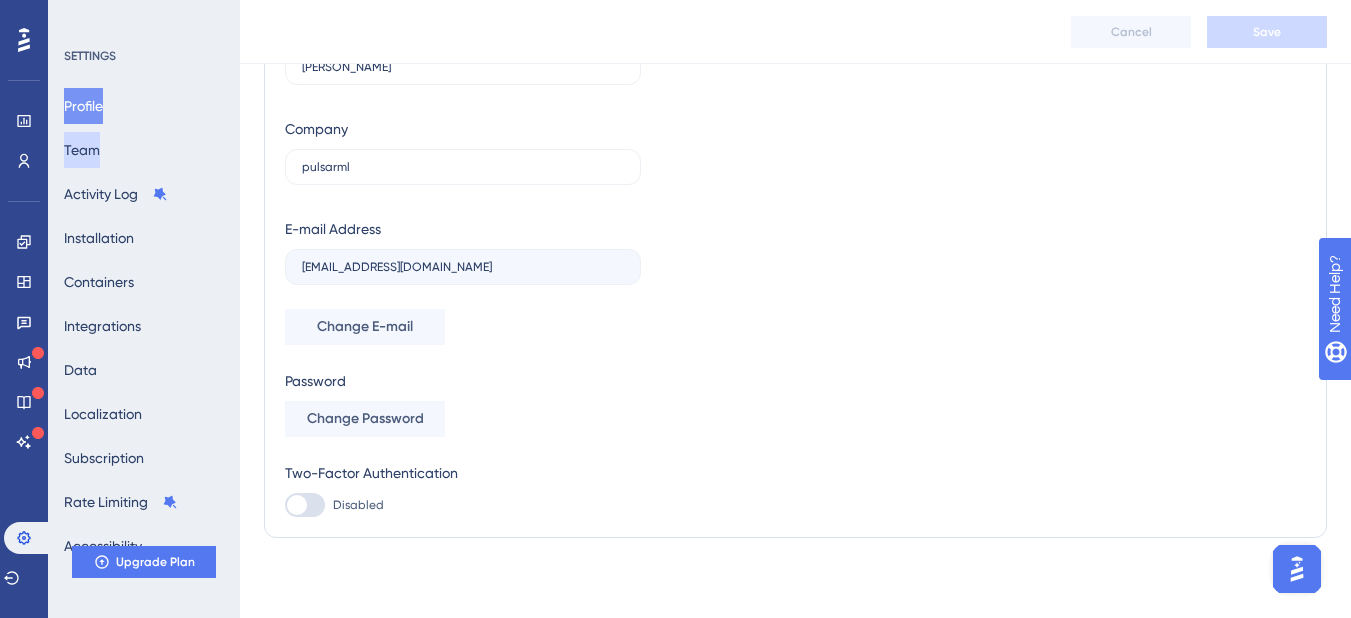 click on "Team" at bounding box center [82, 150] 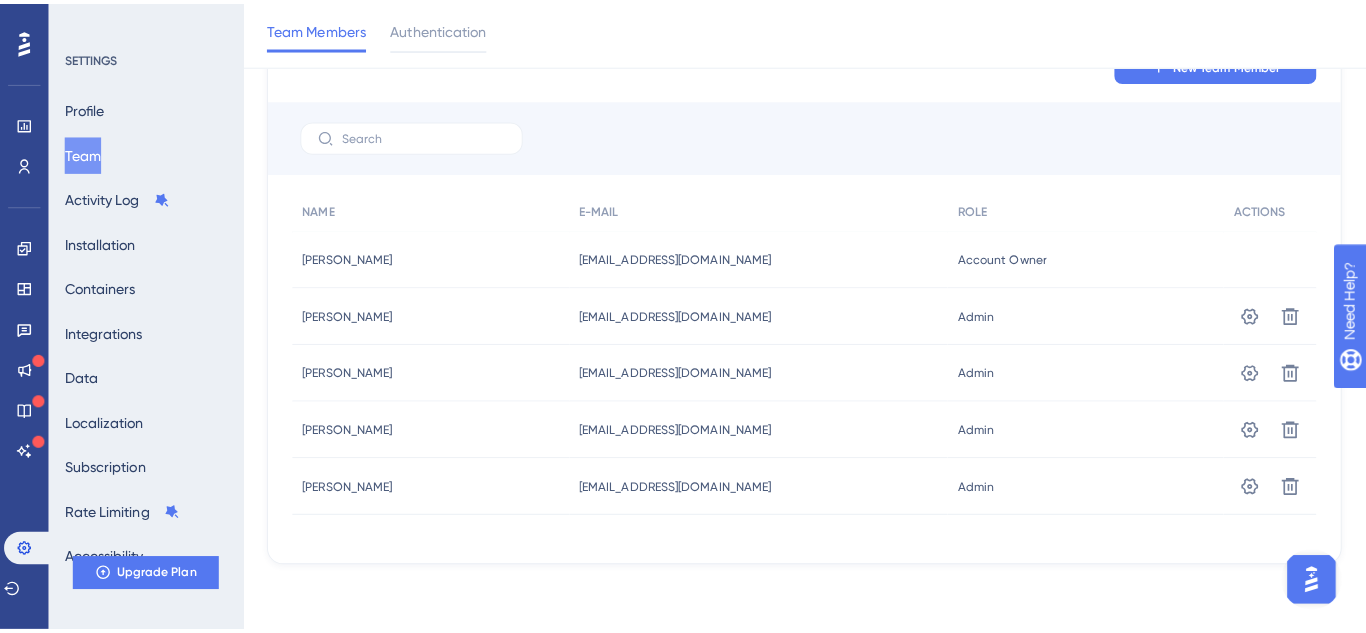 scroll, scrollTop: 0, scrollLeft: 0, axis: both 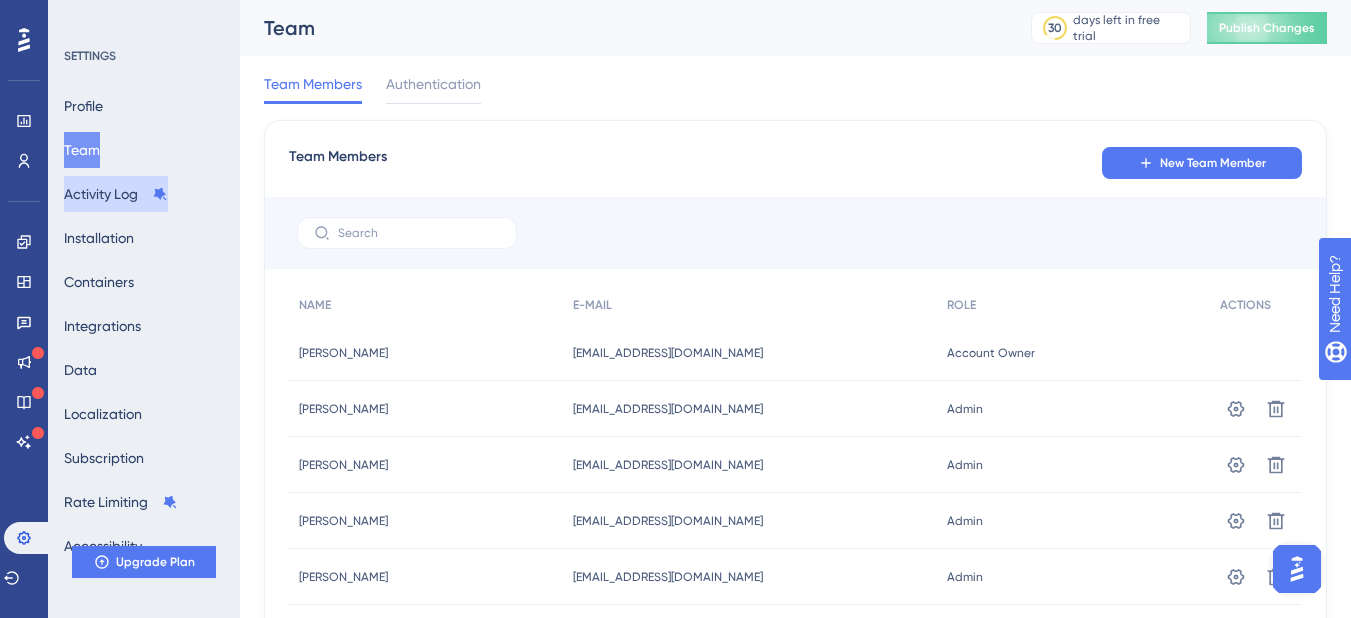 click on "Activity Log" at bounding box center (116, 194) 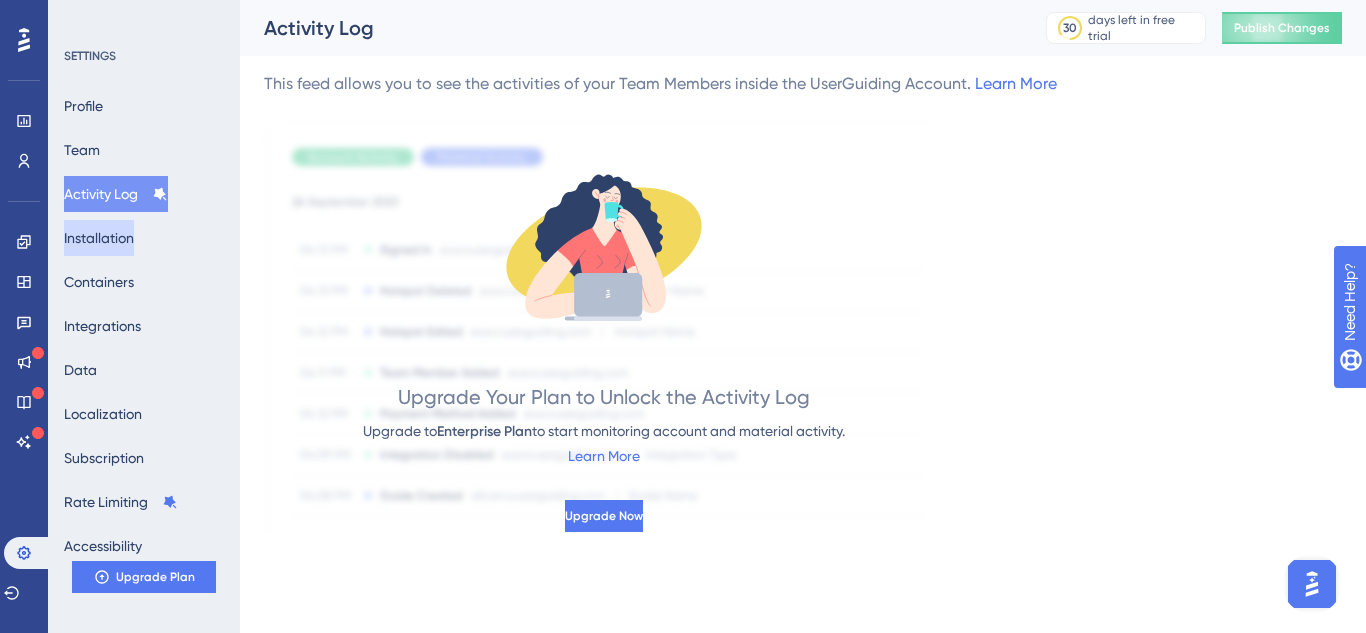click on "Installation" at bounding box center [99, 238] 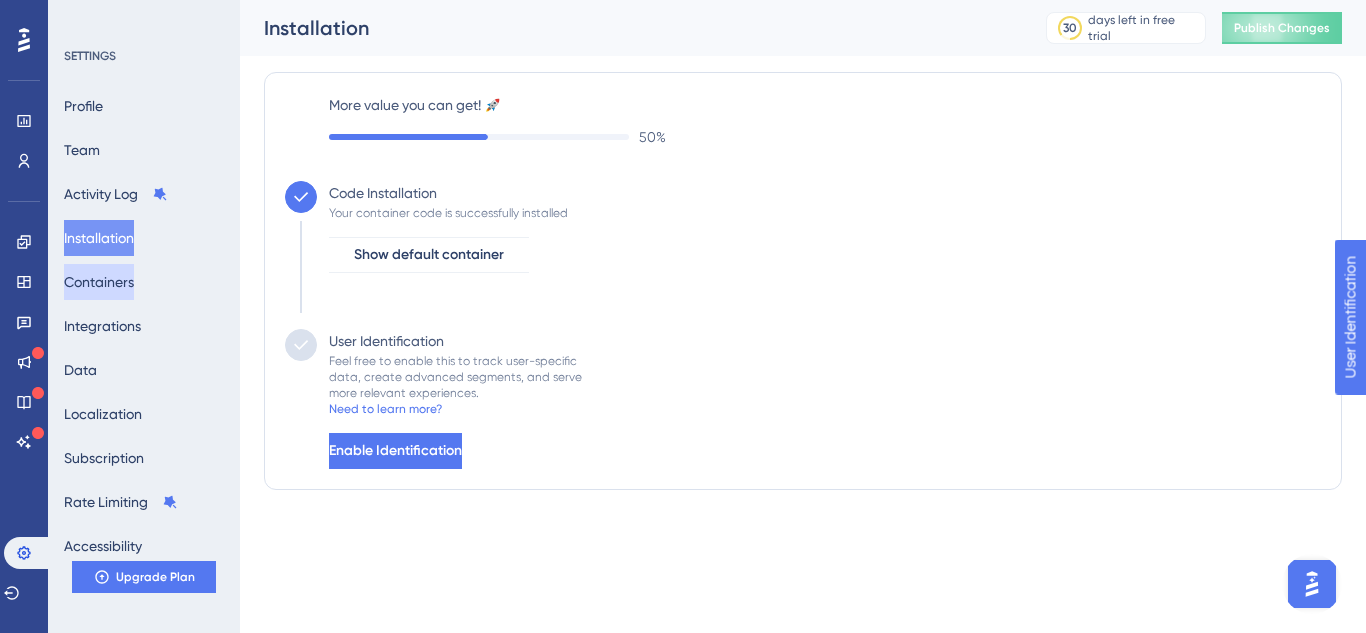 scroll, scrollTop: 0, scrollLeft: 0, axis: both 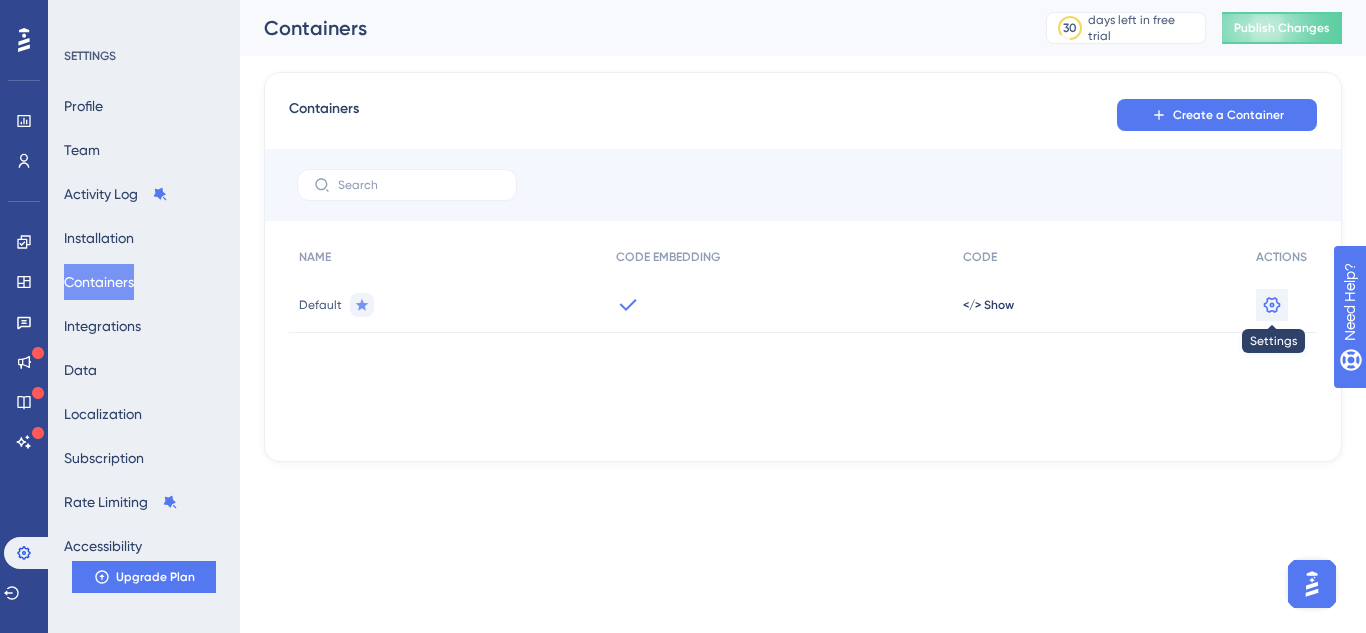 click 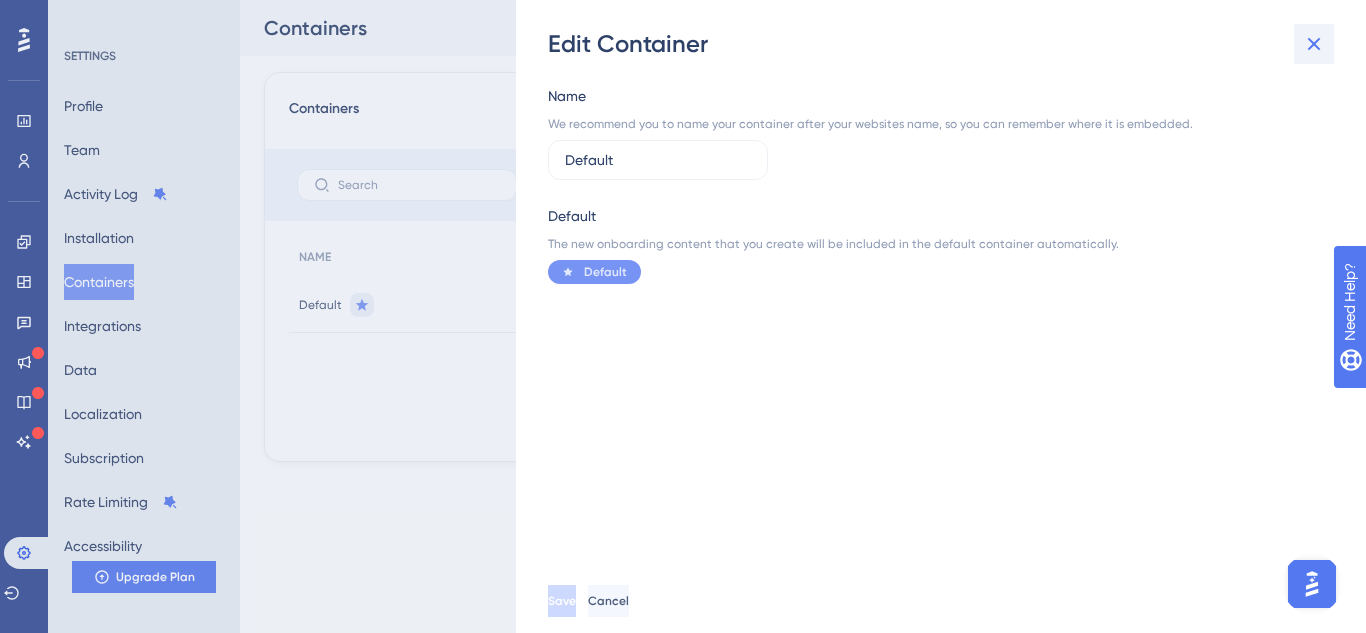 click at bounding box center (1314, 44) 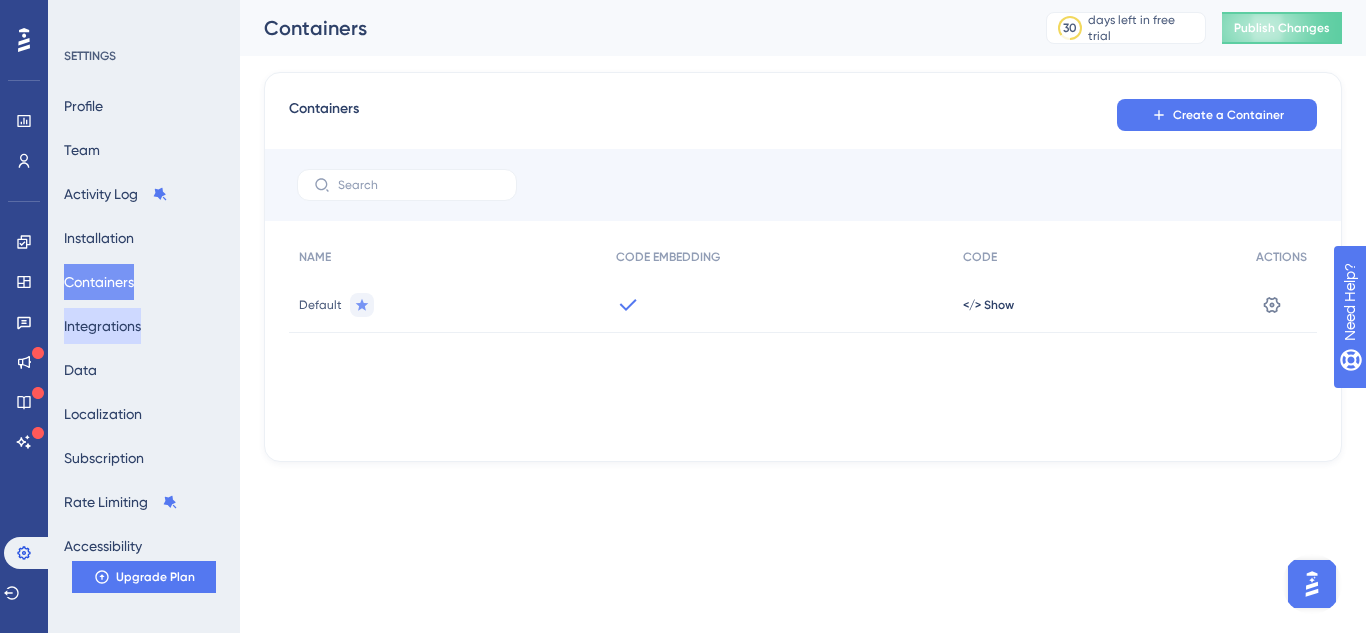 click on "Integrations" at bounding box center [102, 326] 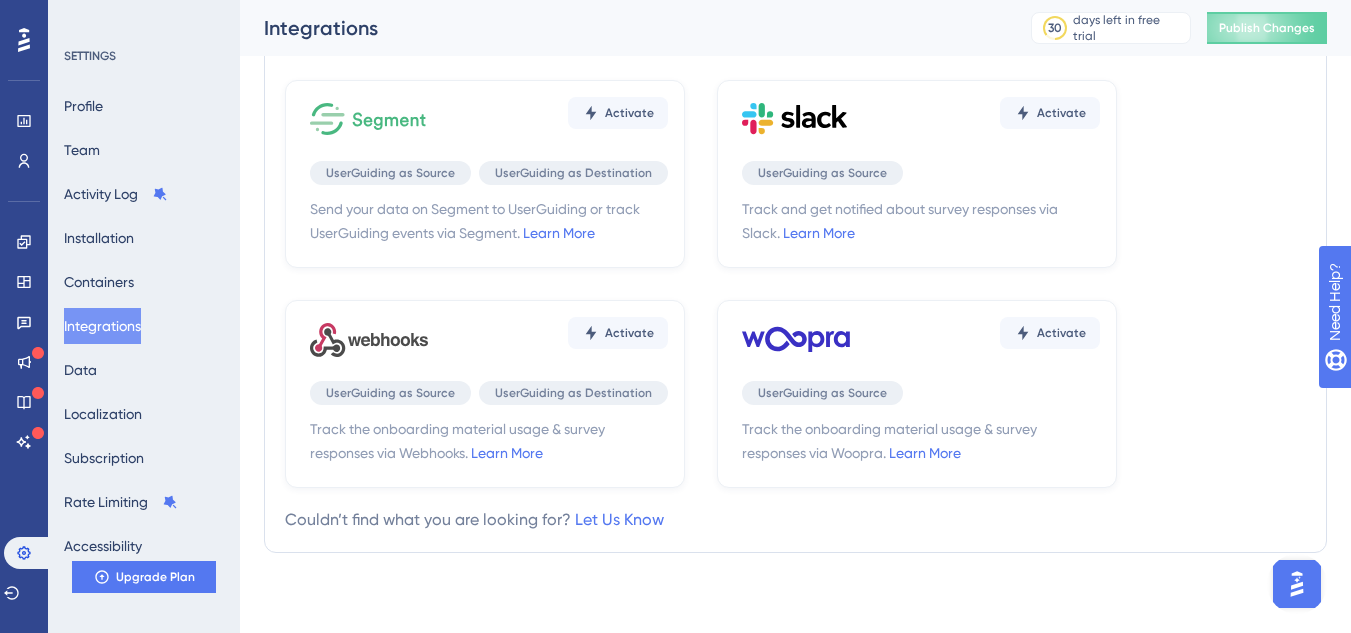 scroll, scrollTop: 656, scrollLeft: 0, axis: vertical 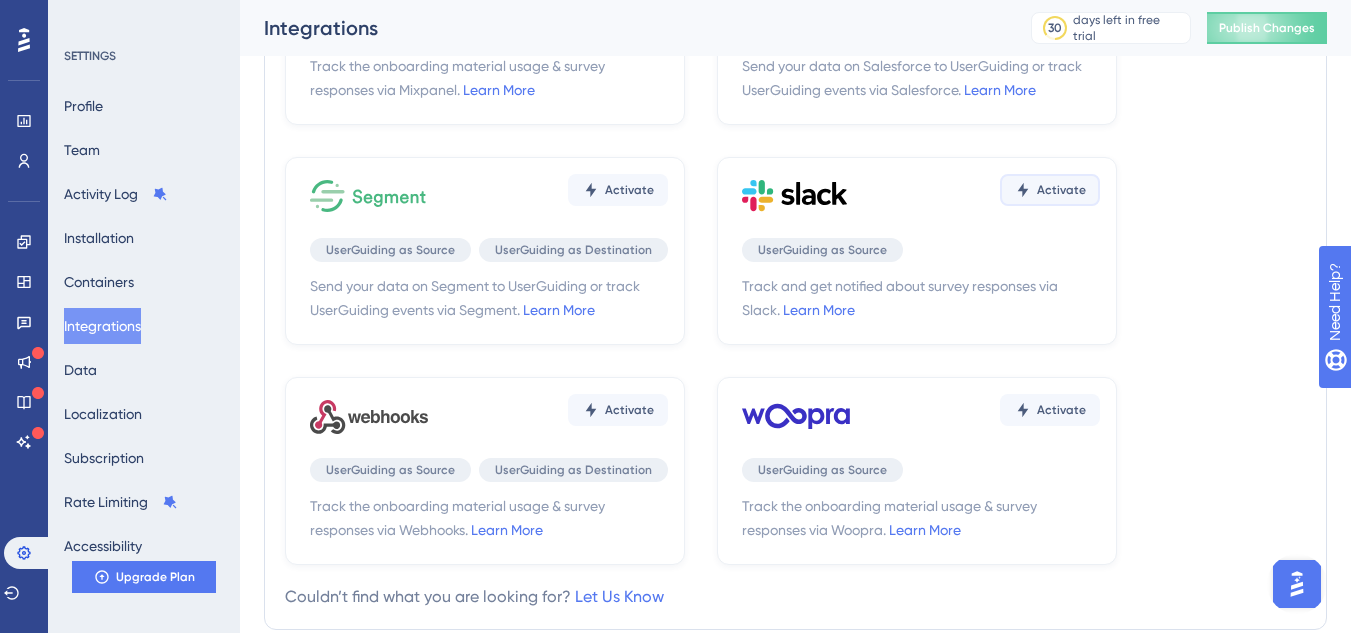 click on "Activate" at bounding box center (629, -470) 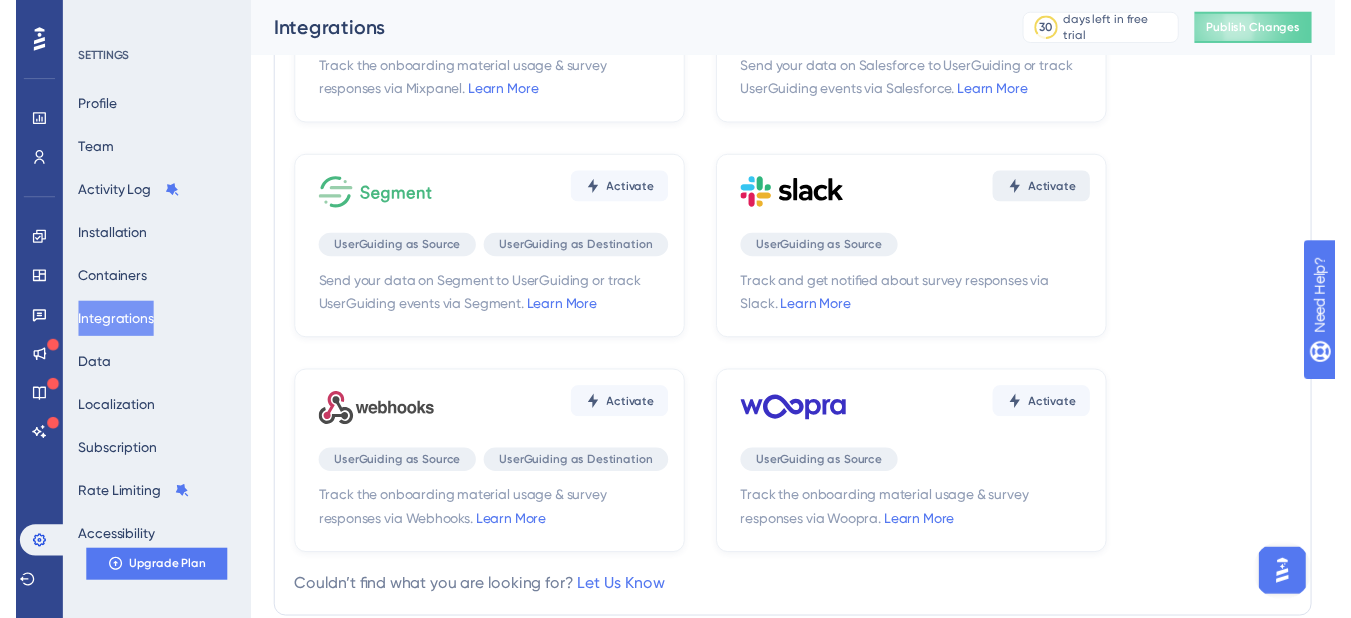 scroll, scrollTop: 0, scrollLeft: 0, axis: both 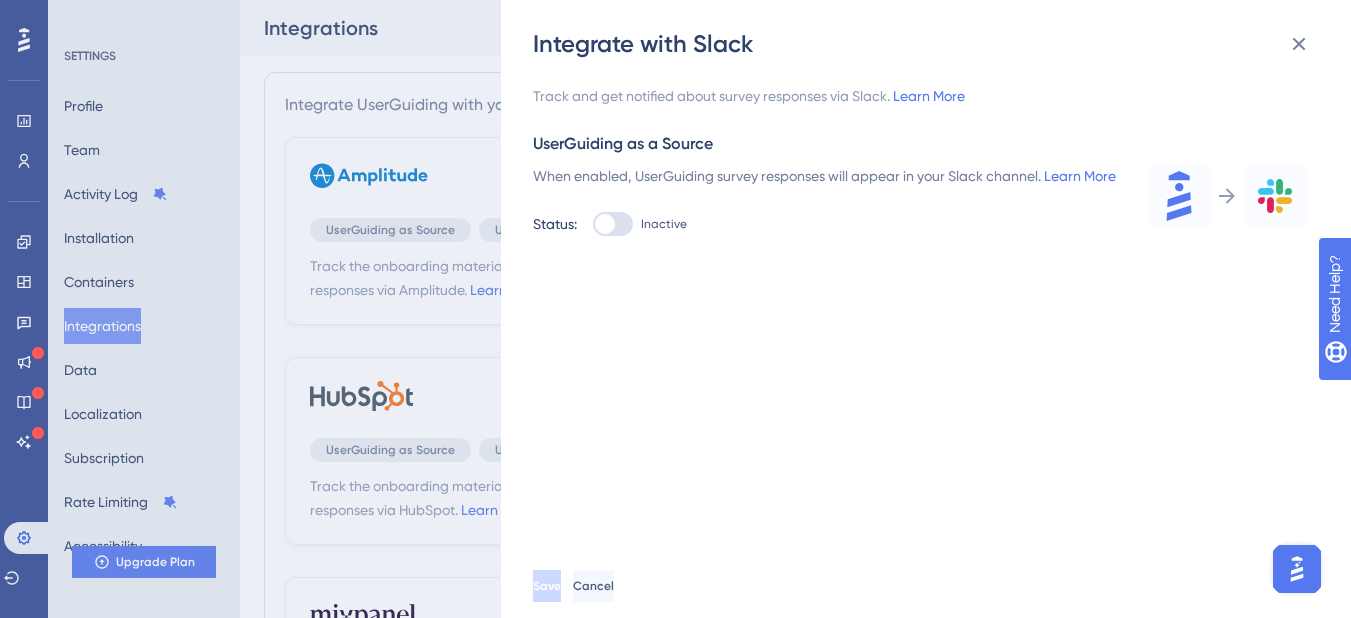 click at bounding box center (605, 224) 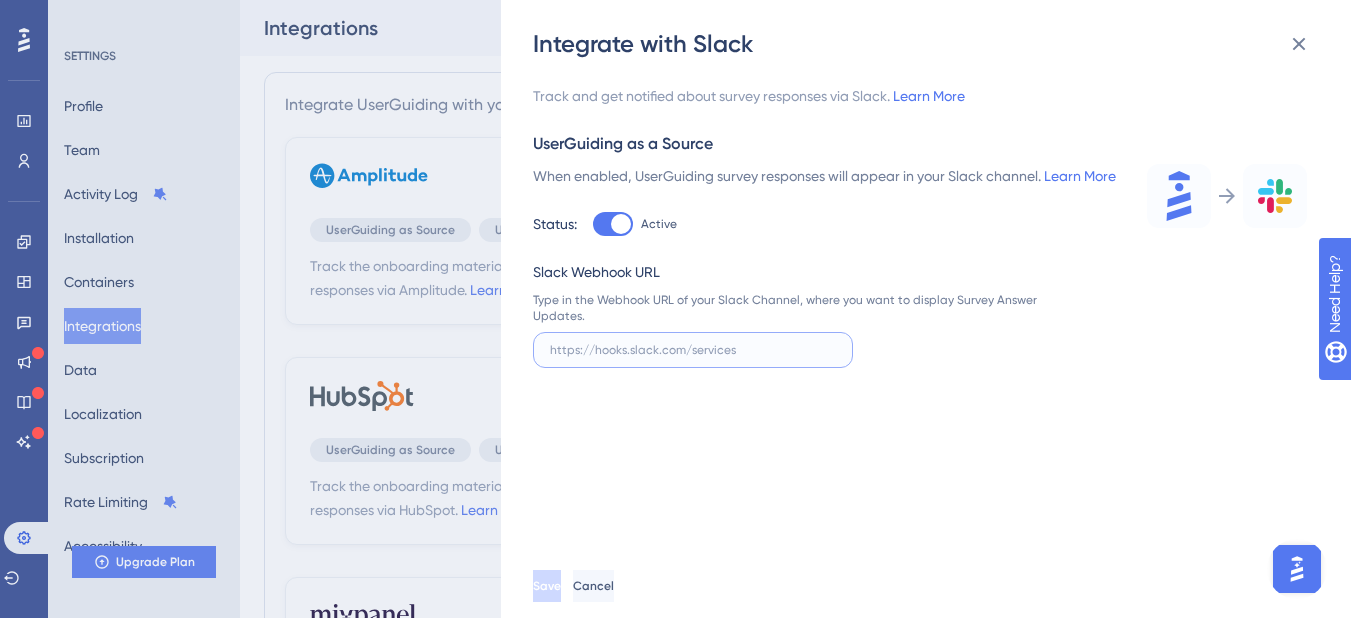 click at bounding box center (693, 350) 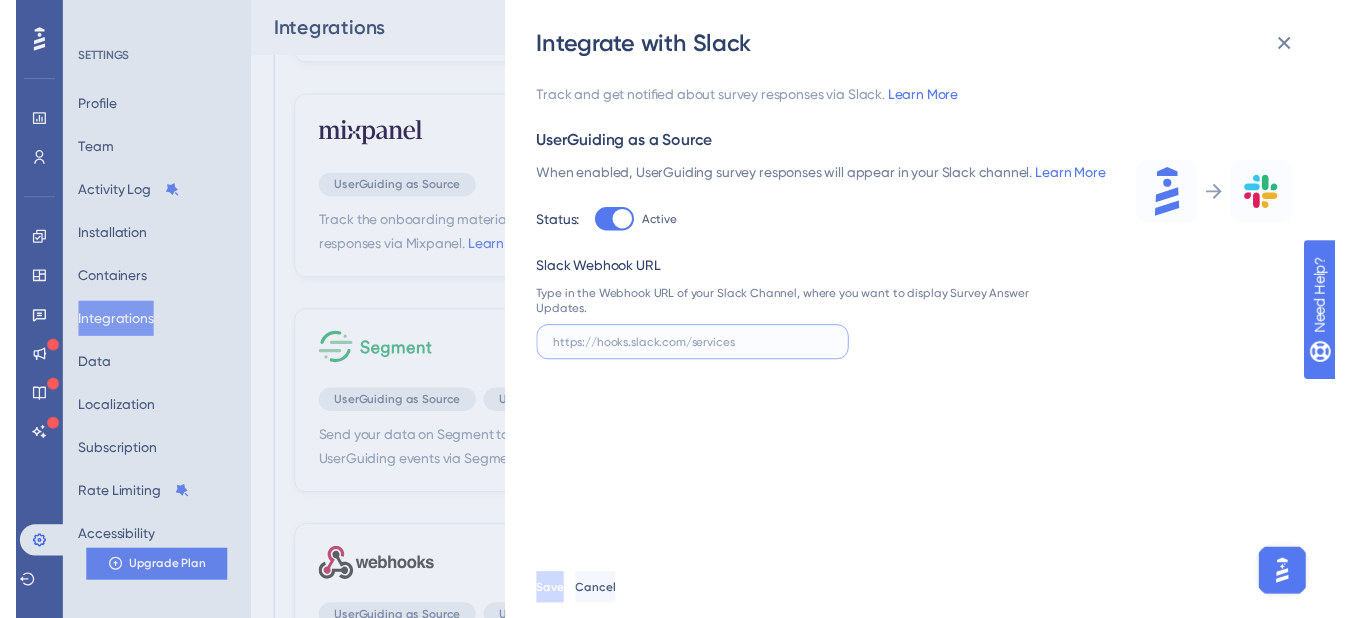 scroll, scrollTop: 0, scrollLeft: 0, axis: both 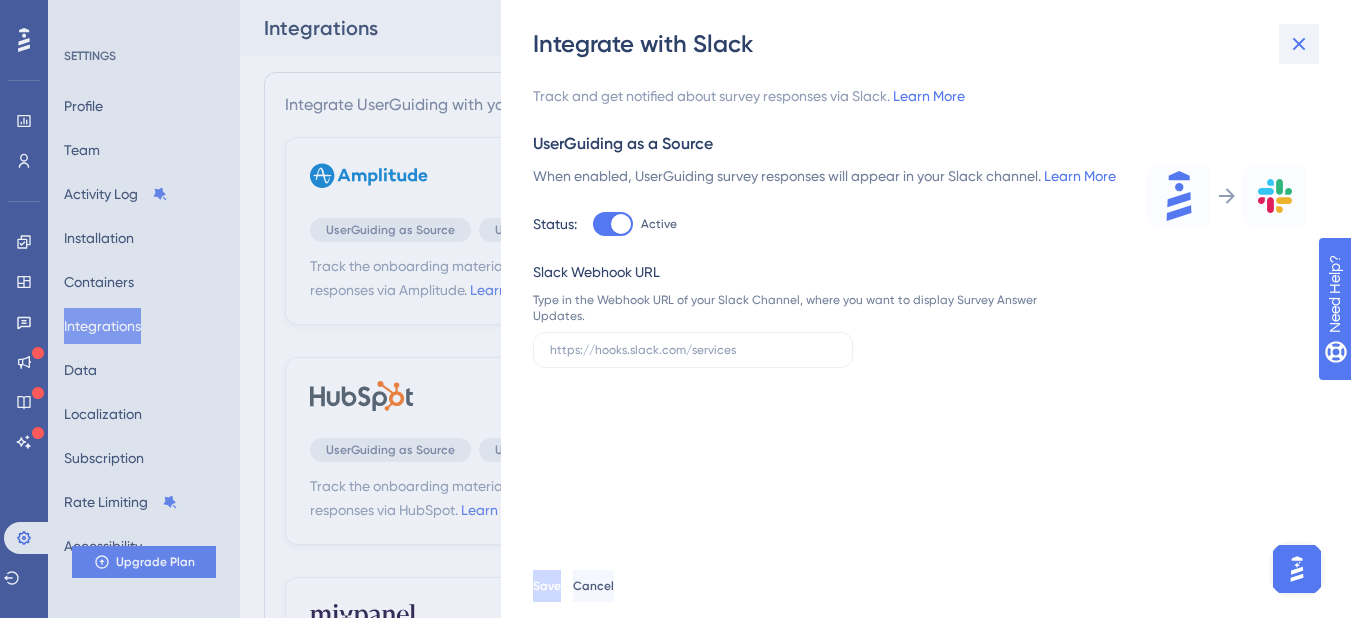click at bounding box center [1299, 44] 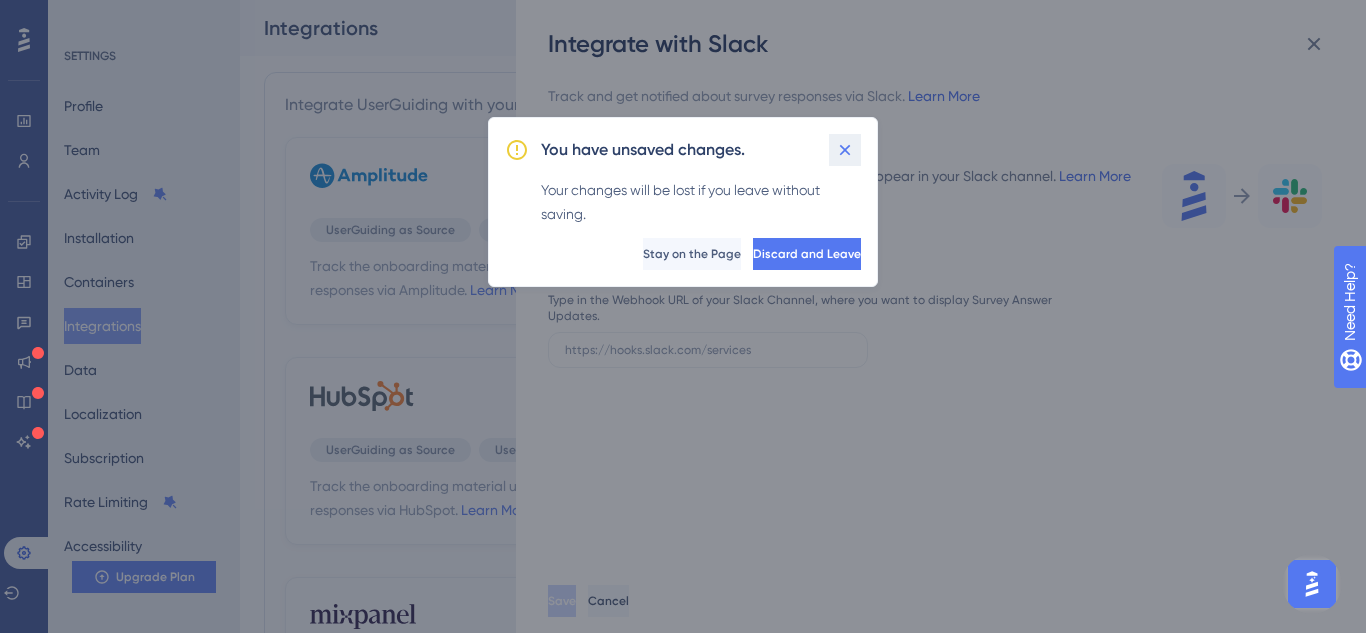 click at bounding box center [845, 150] 